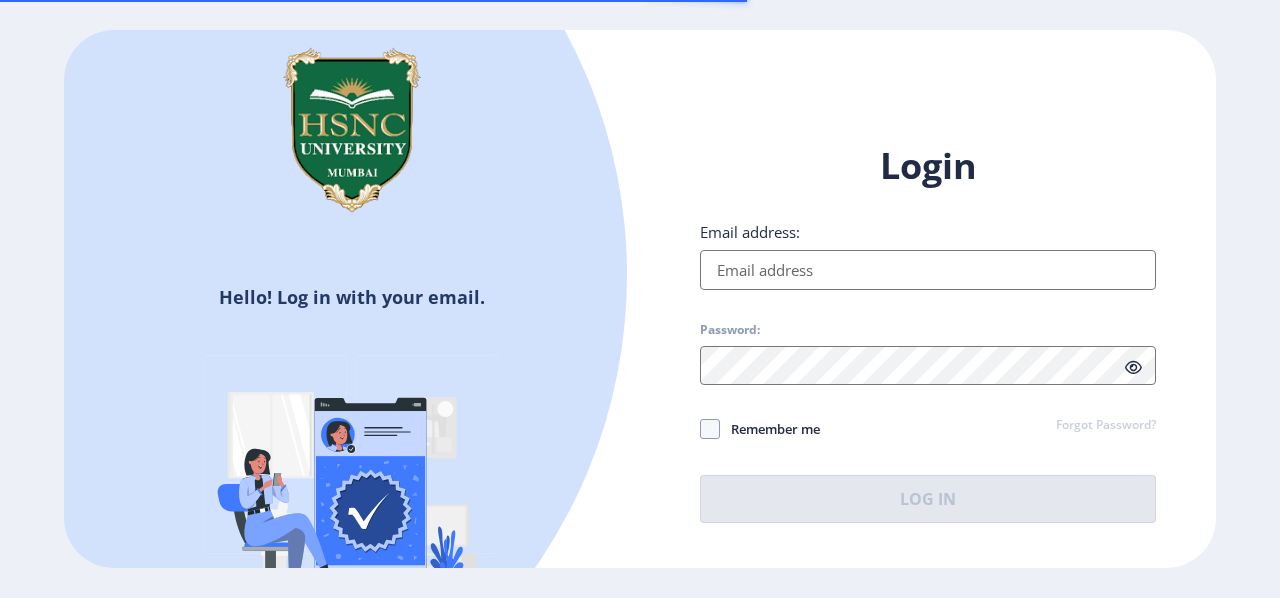 scroll, scrollTop: 0, scrollLeft: 0, axis: both 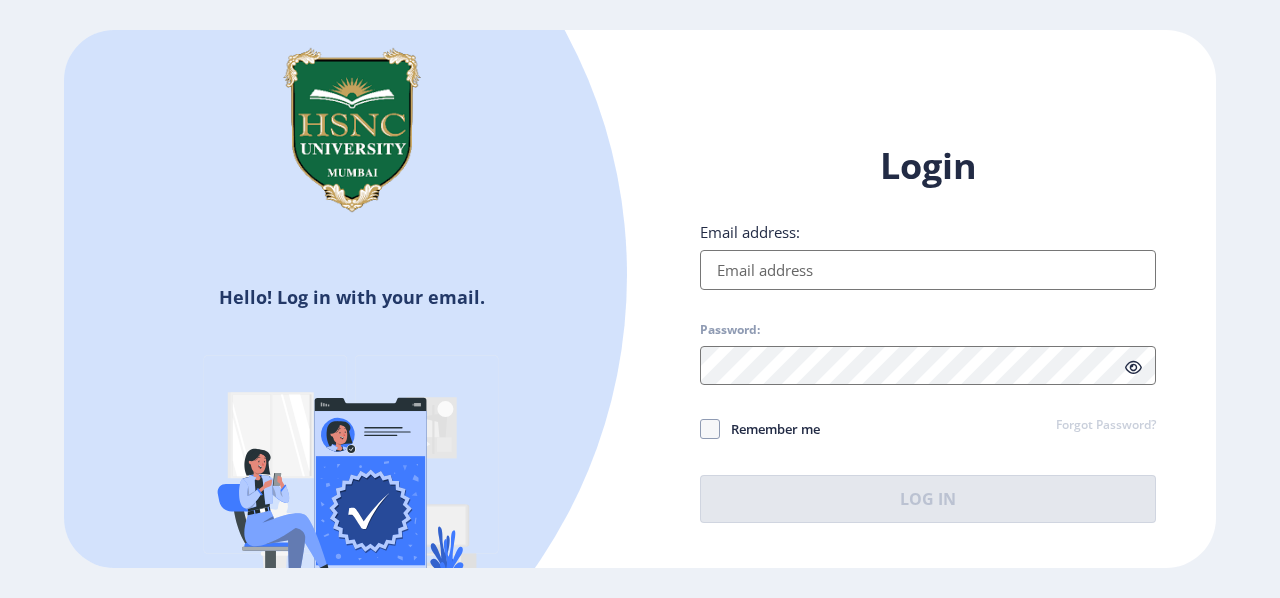 click on "Email address:" at bounding box center (928, 270) 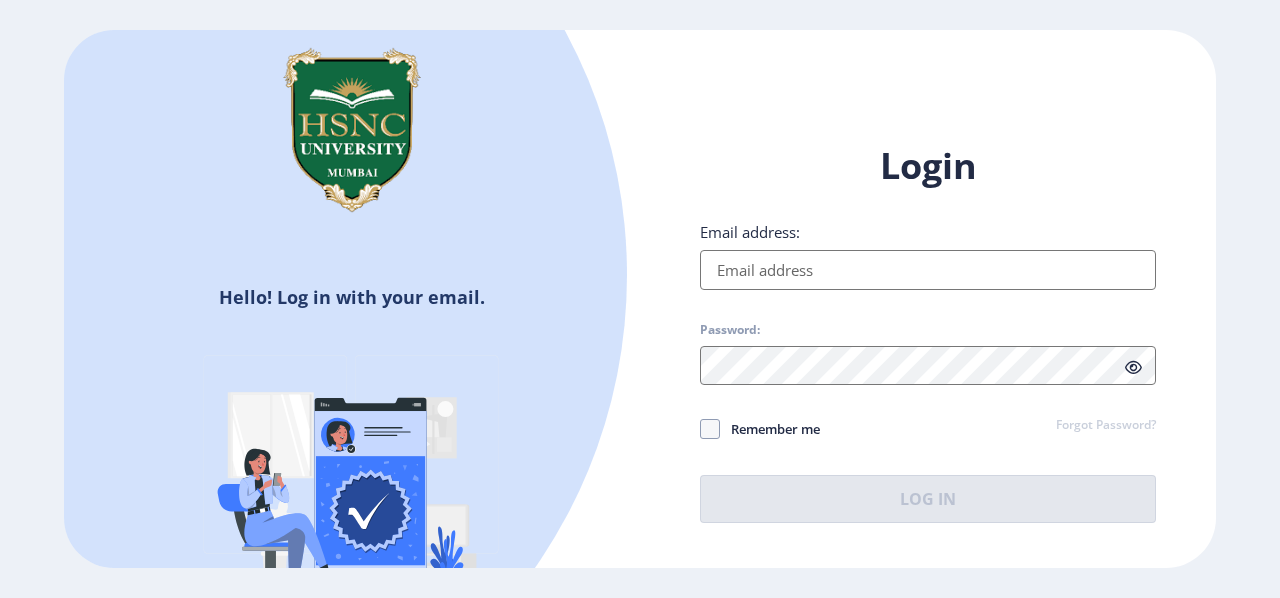 type on "[EMAIL]" 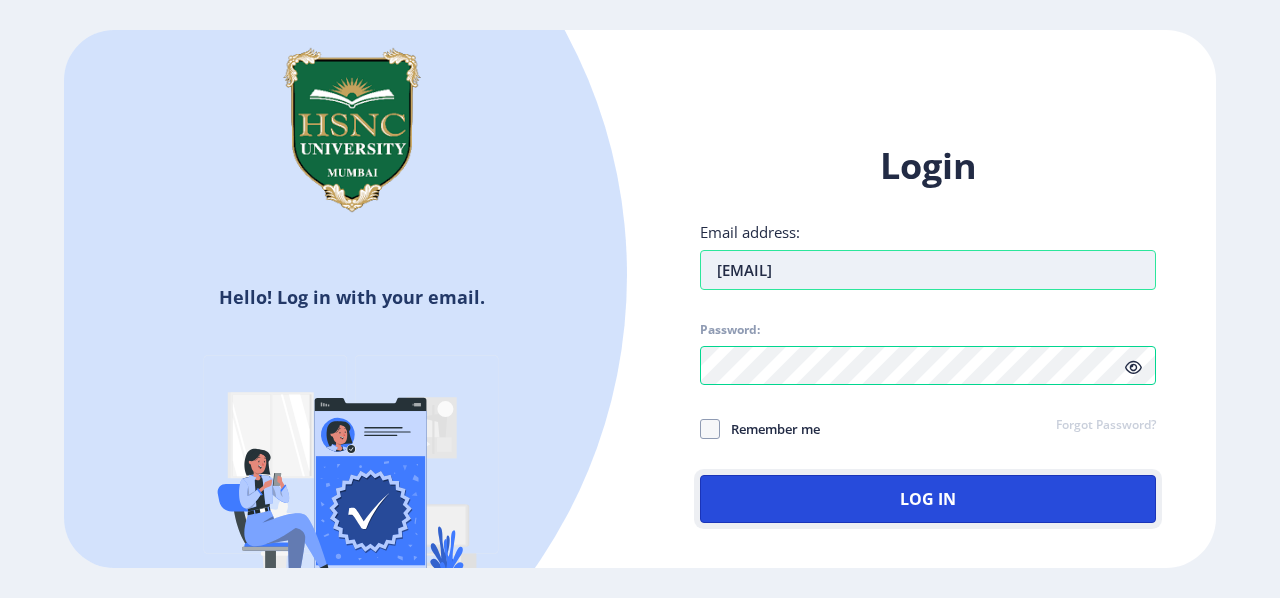 click on "Log In" 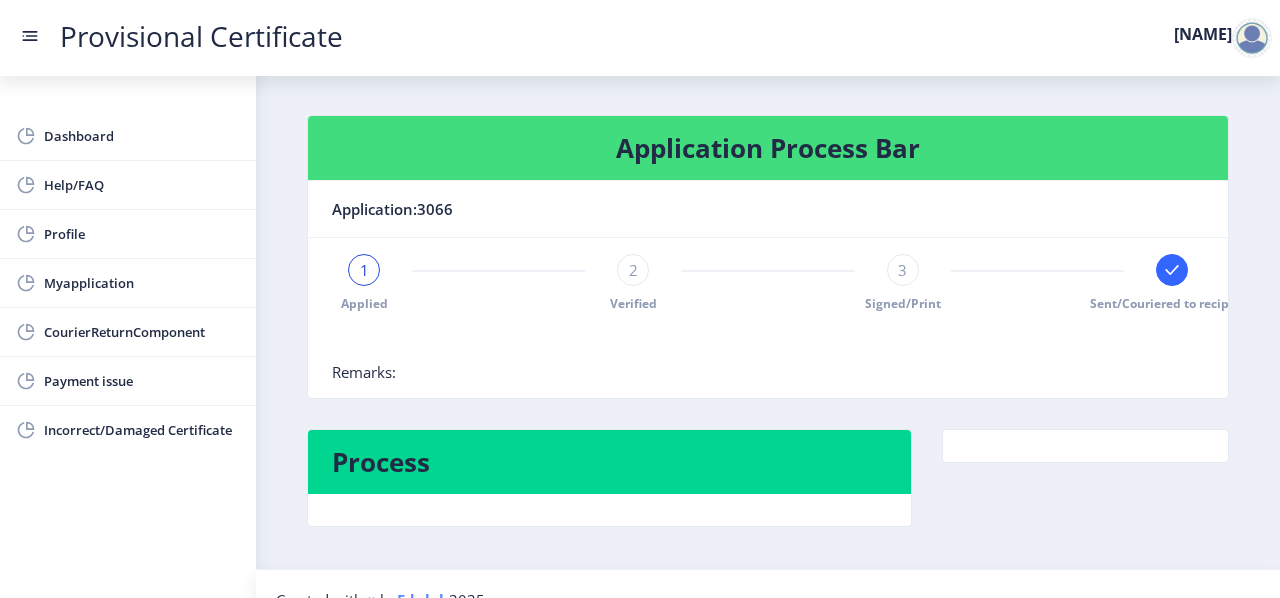 scroll, scrollTop: 318, scrollLeft: 0, axis: vertical 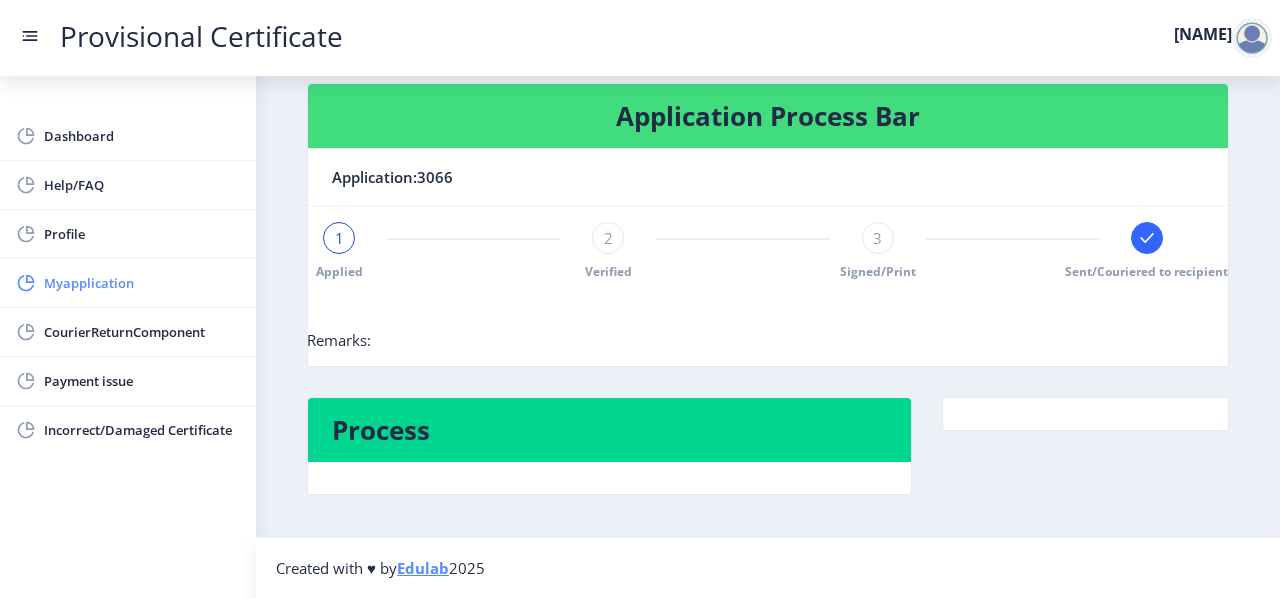 click on "Myapplication" 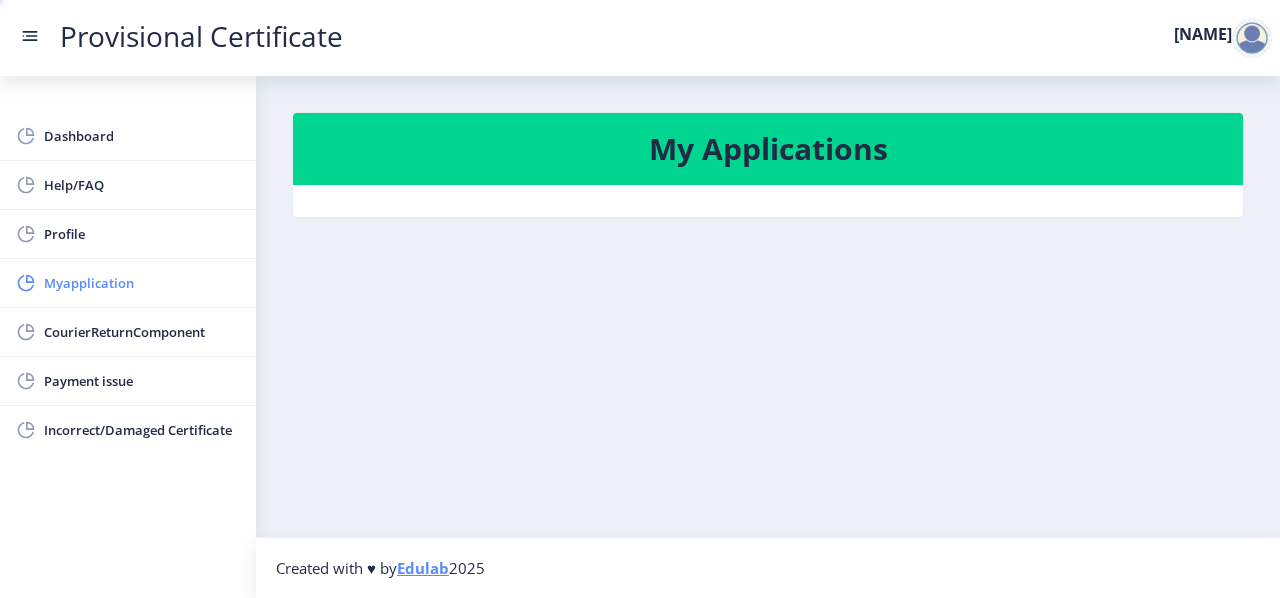 scroll, scrollTop: 0, scrollLeft: 0, axis: both 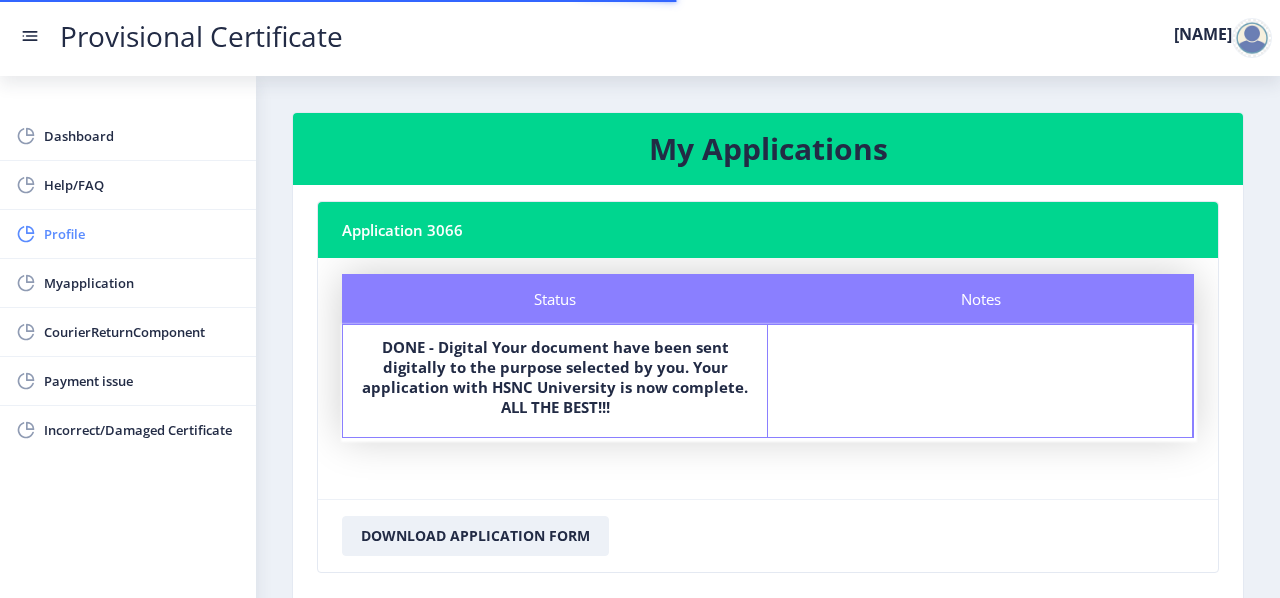 click on "Profile" 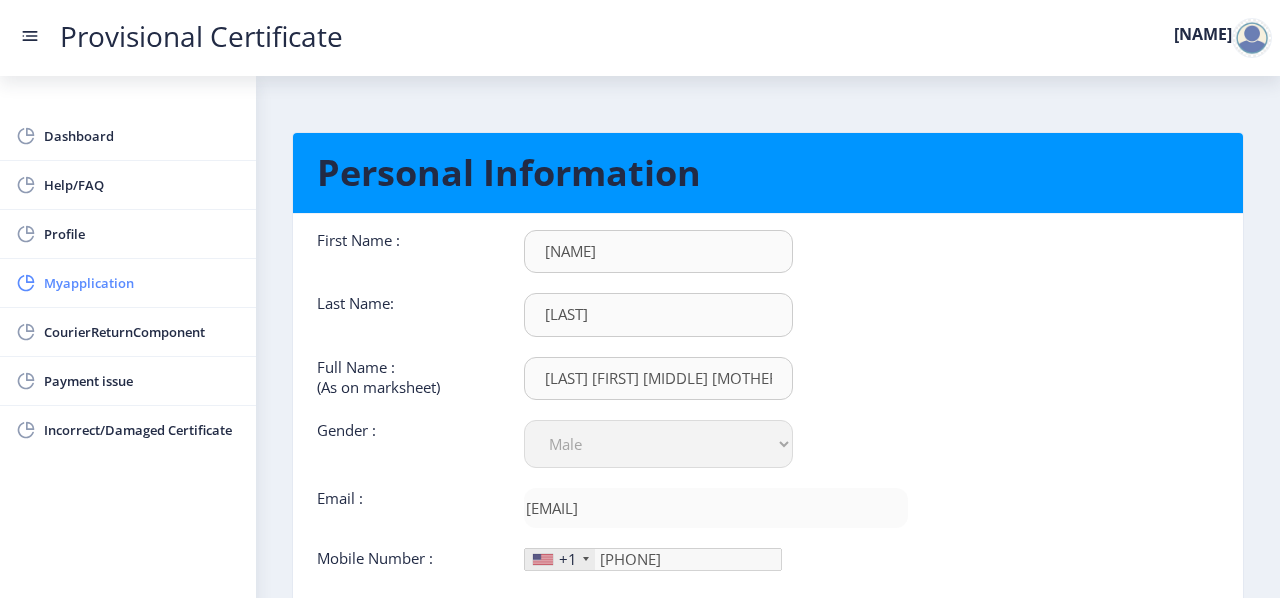 click on "Myapplication" 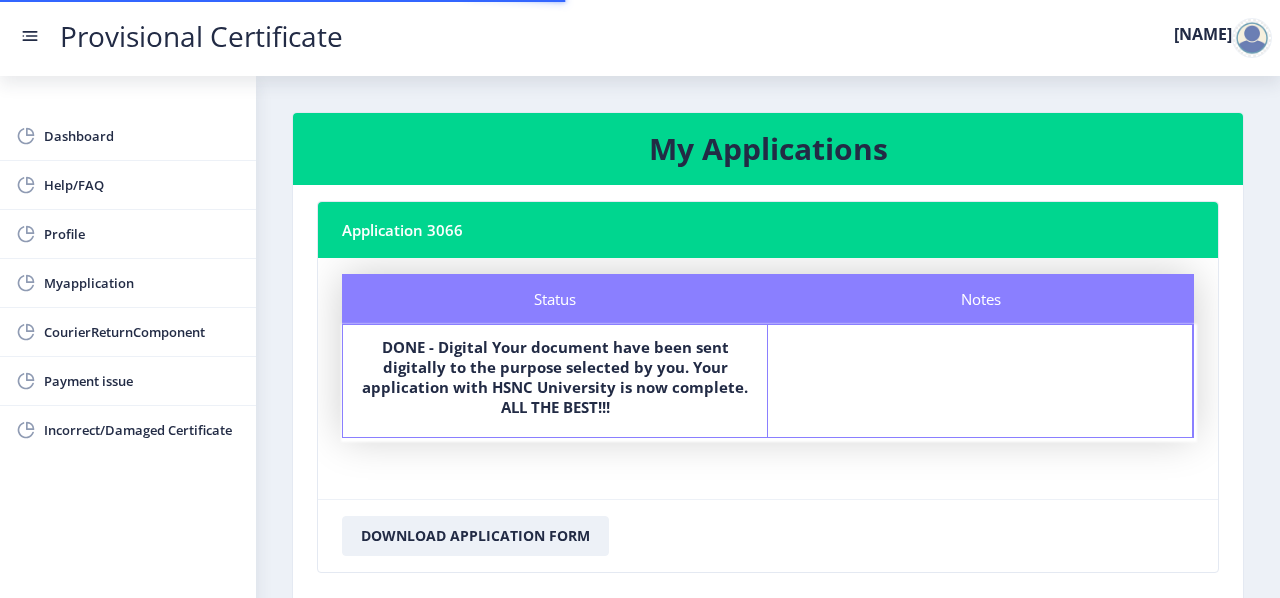scroll, scrollTop: 122, scrollLeft: 0, axis: vertical 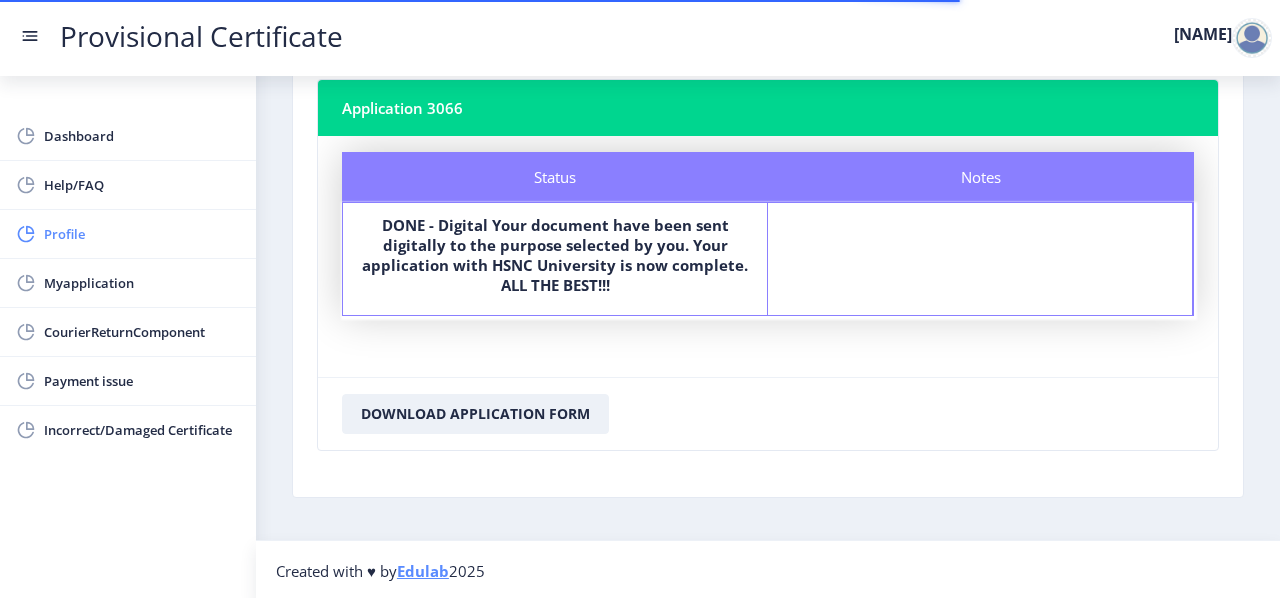 click on "Profile" 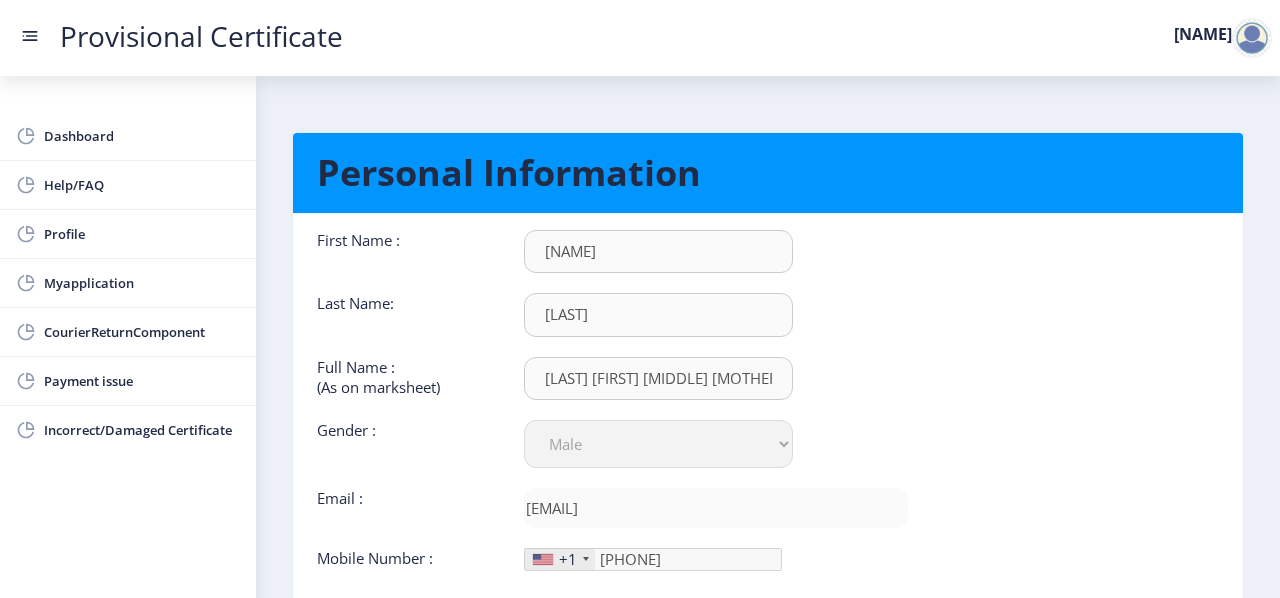 scroll, scrollTop: 188, scrollLeft: 0, axis: vertical 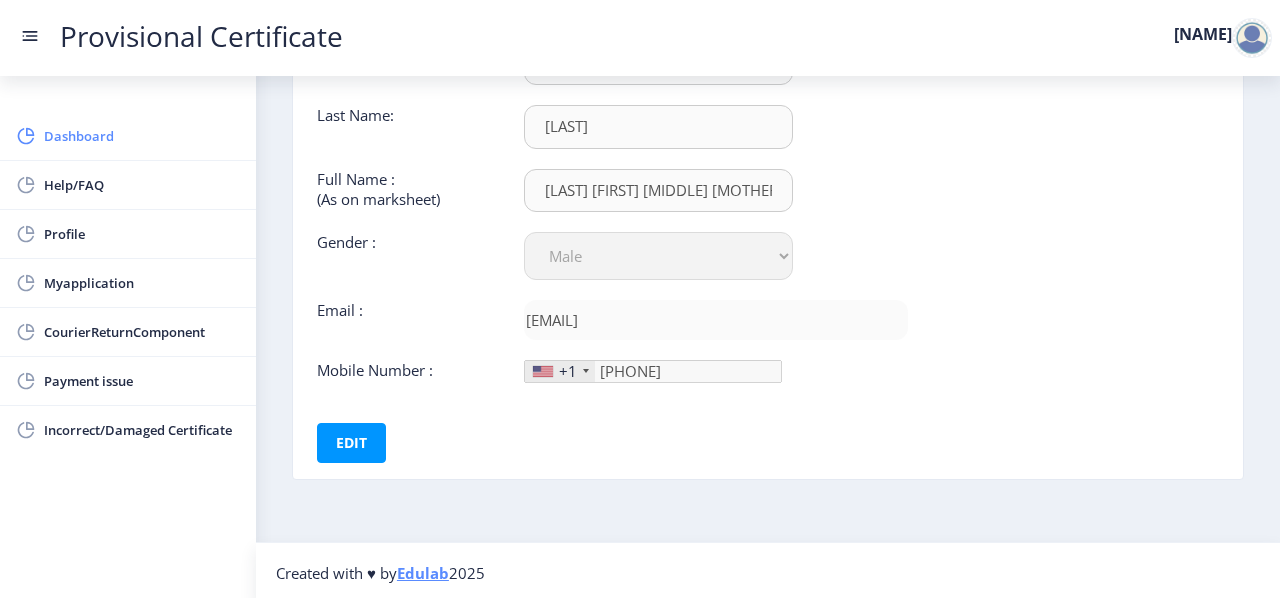 click on "Dashboard" 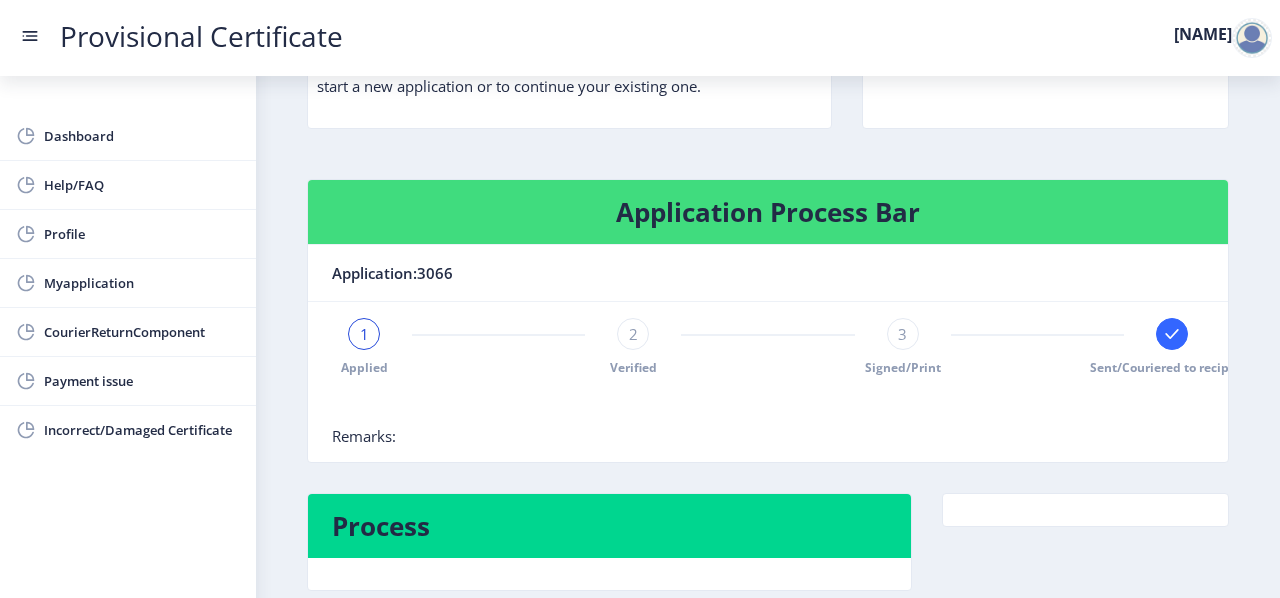 scroll, scrollTop: 264, scrollLeft: 0, axis: vertical 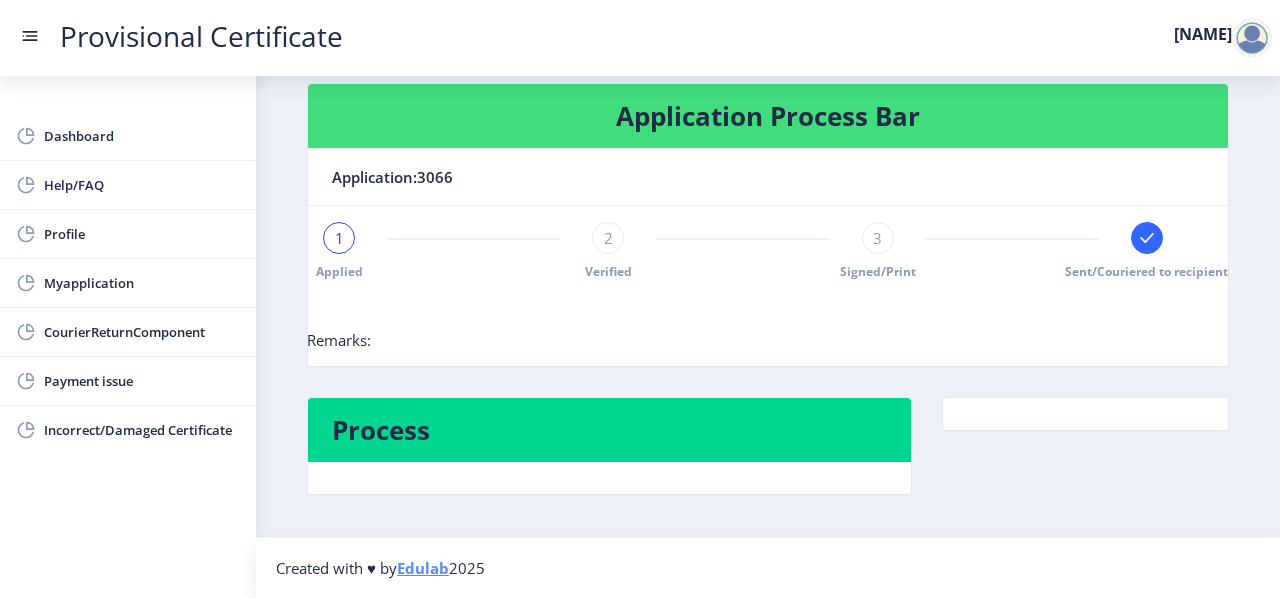 click 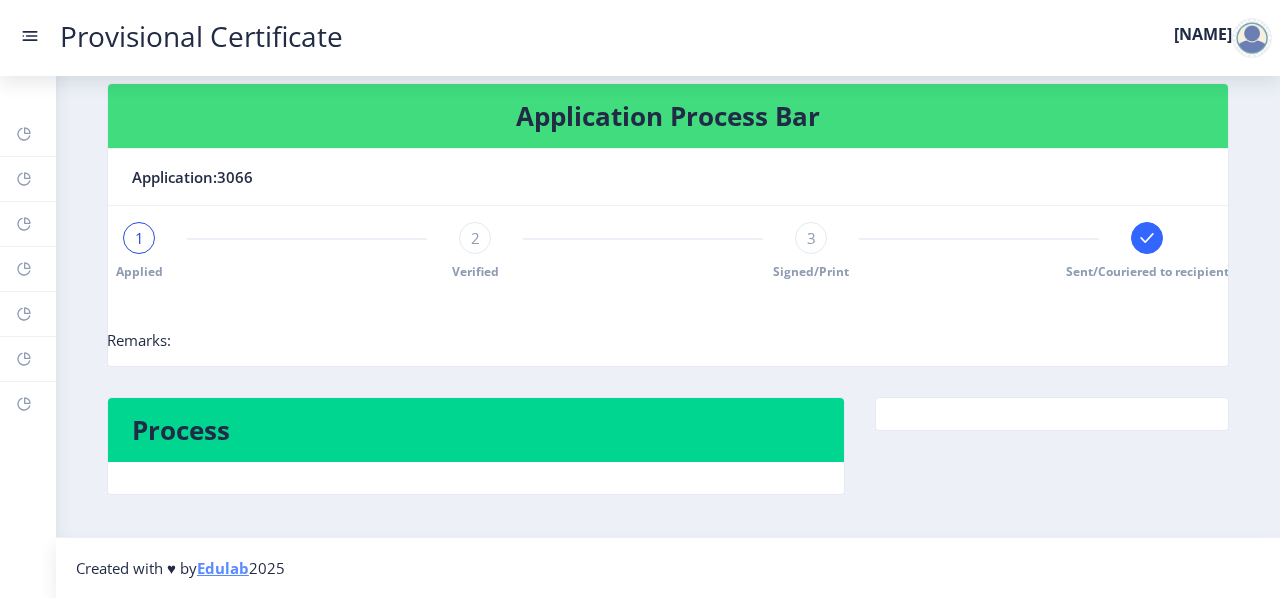 click 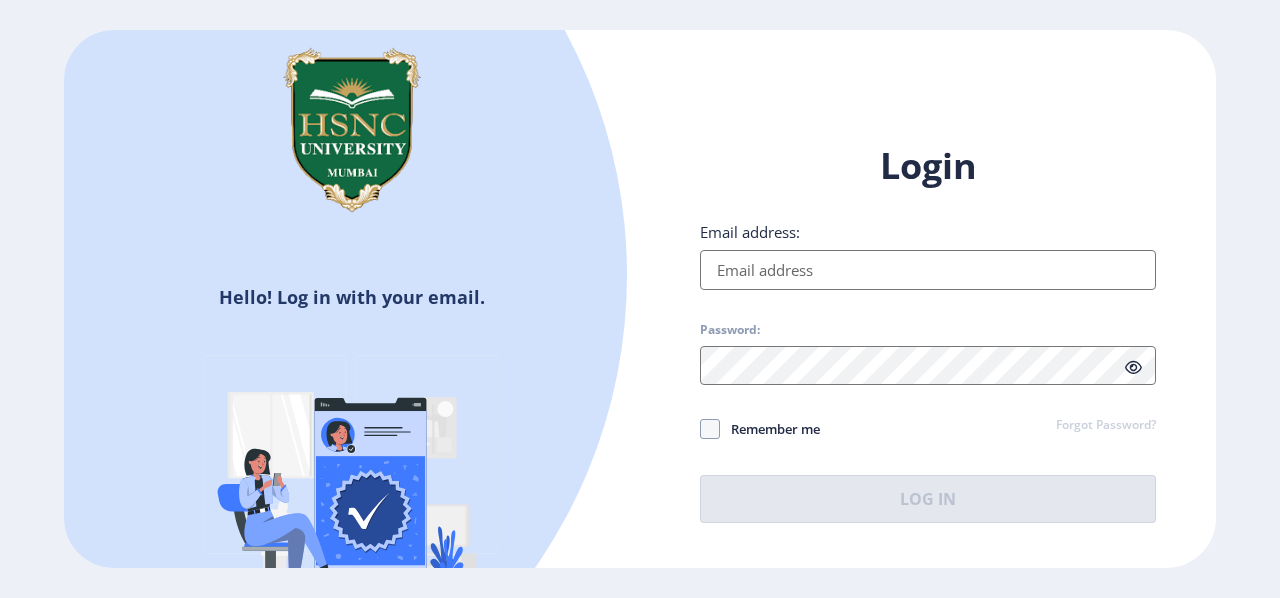 click on "Email address:" at bounding box center [928, 270] 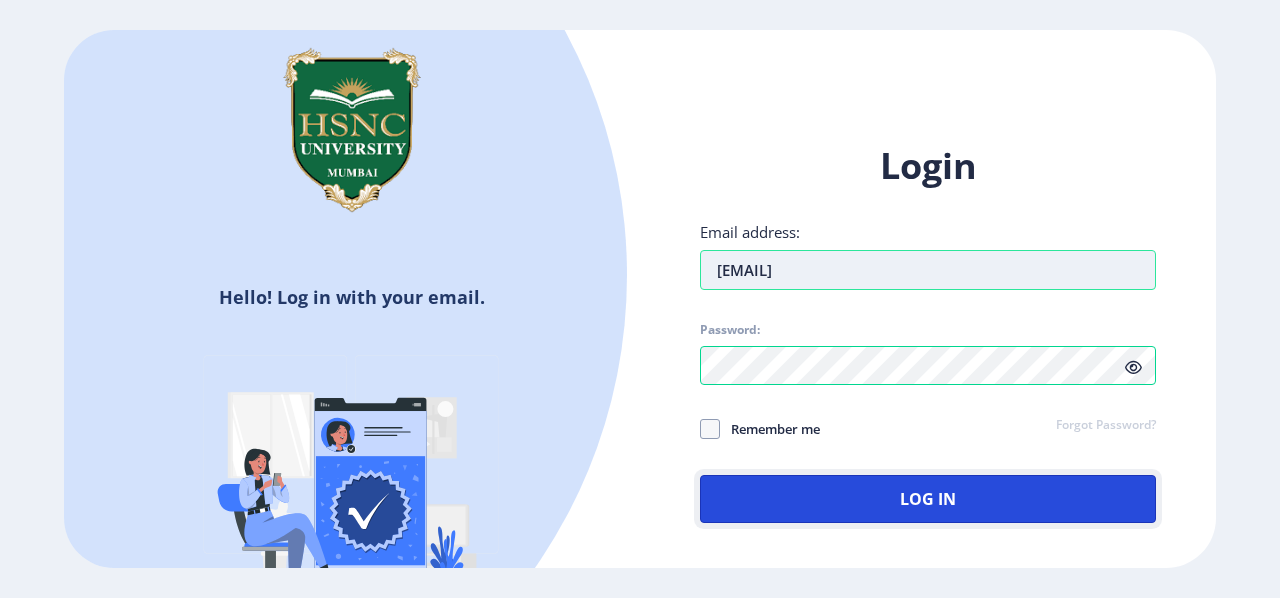 click on "Log In" 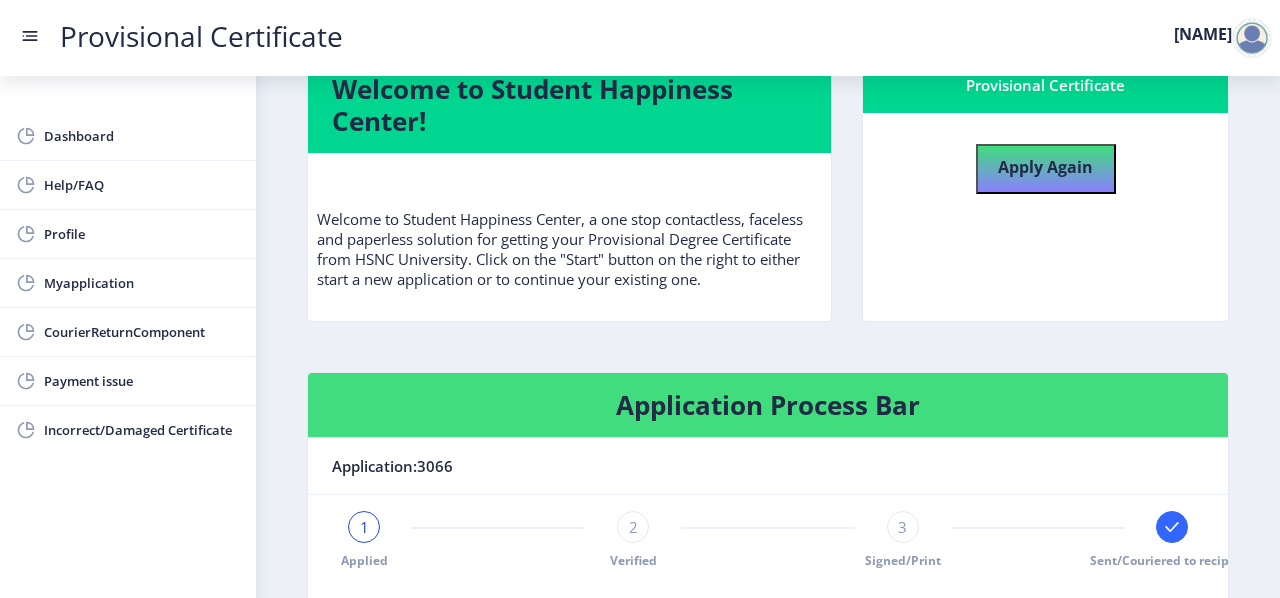 scroll, scrollTop: 346, scrollLeft: 0, axis: vertical 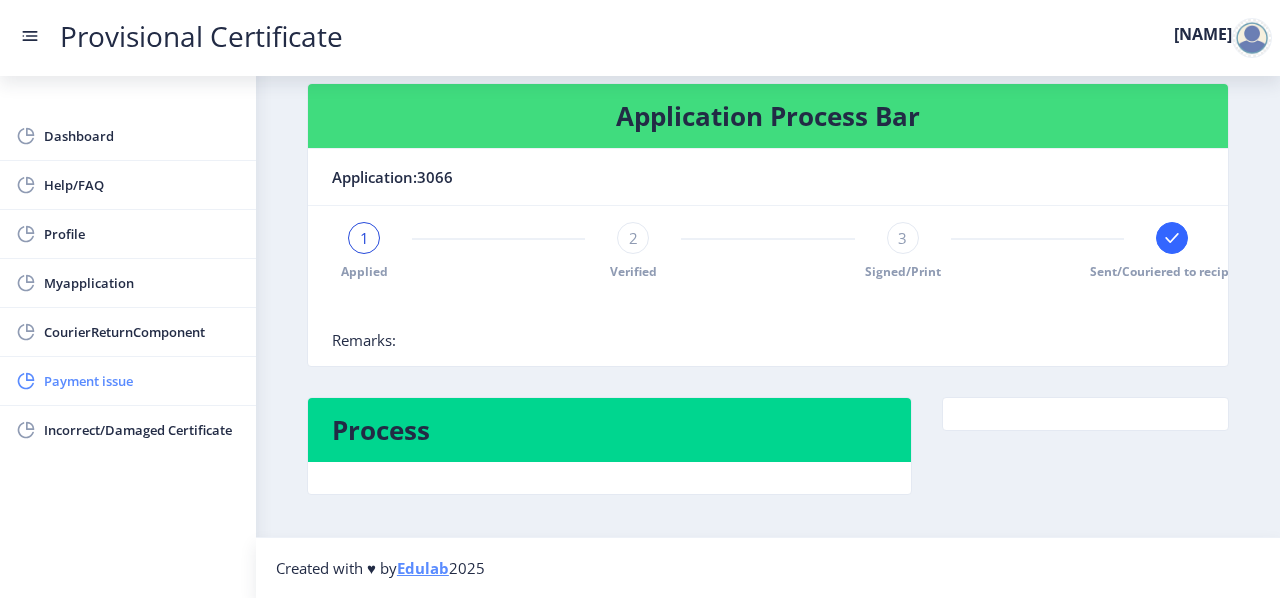 click on "Payment issue" 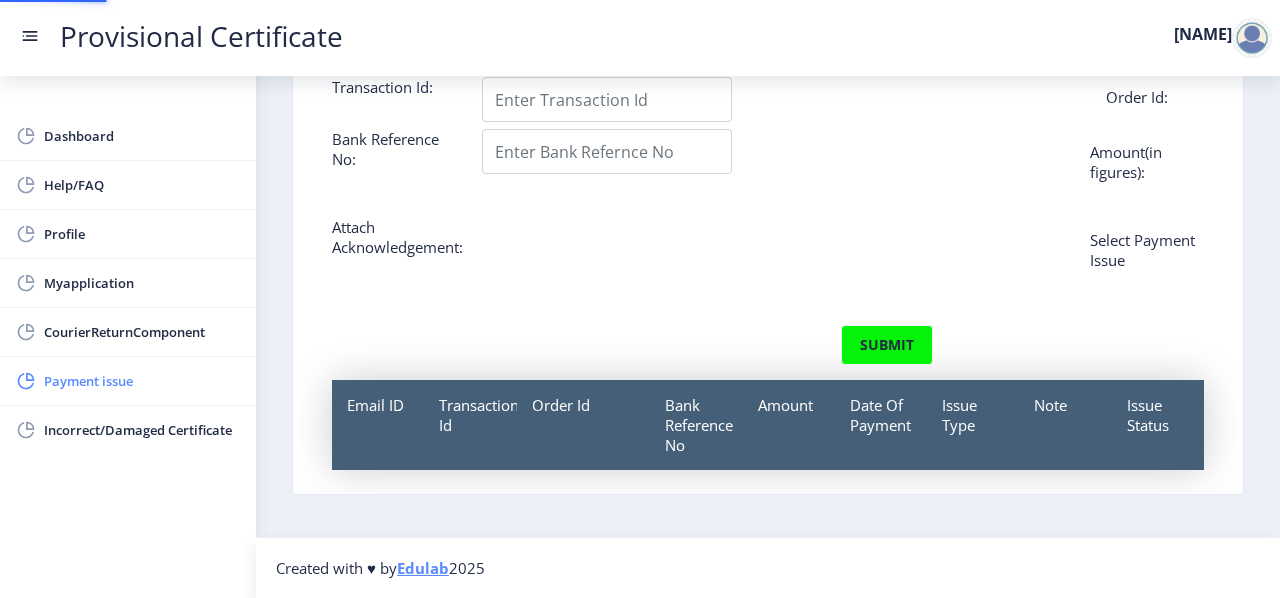 scroll, scrollTop: 0, scrollLeft: 0, axis: both 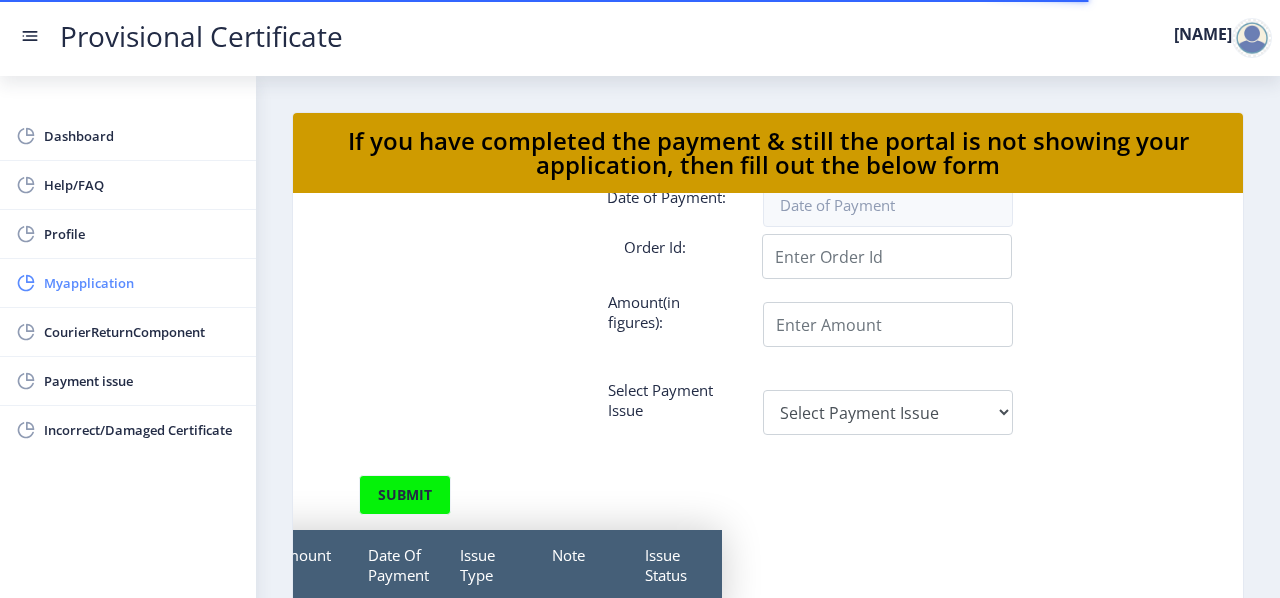 click on "Myapplication" 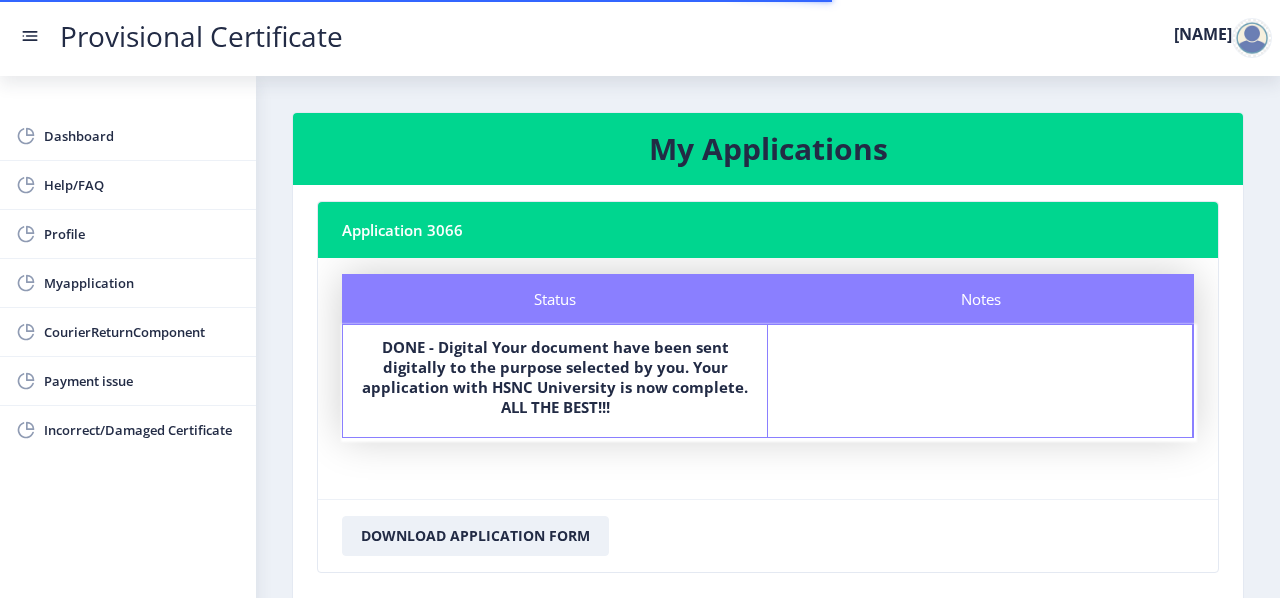 scroll, scrollTop: 121, scrollLeft: 0, axis: vertical 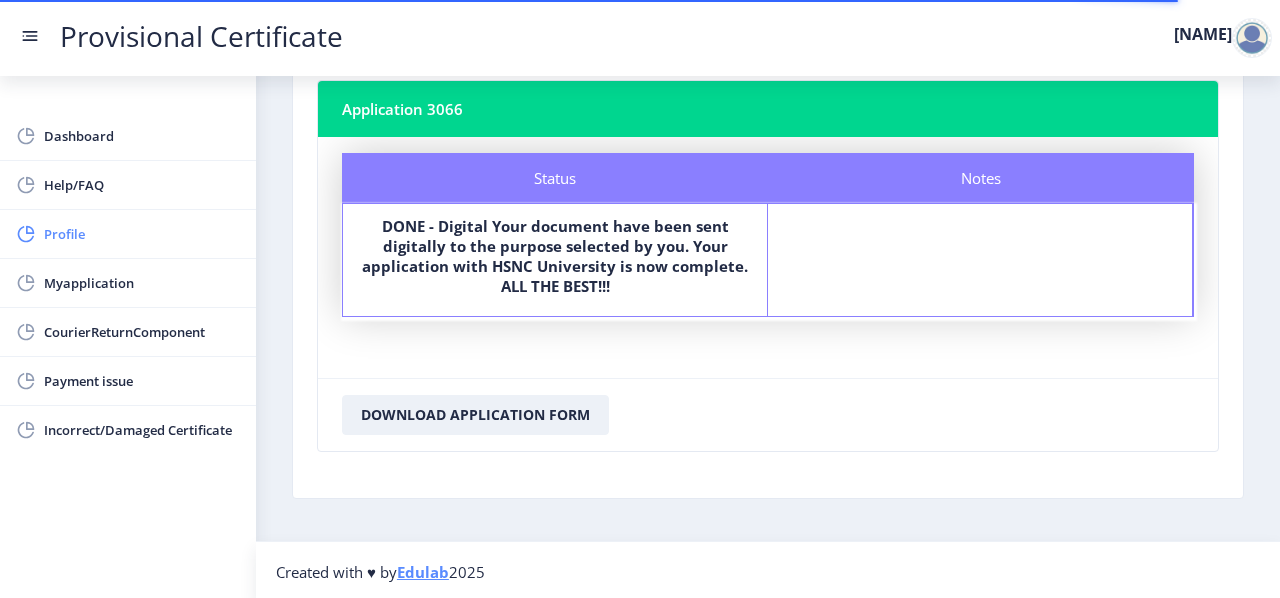 click on "Profile" 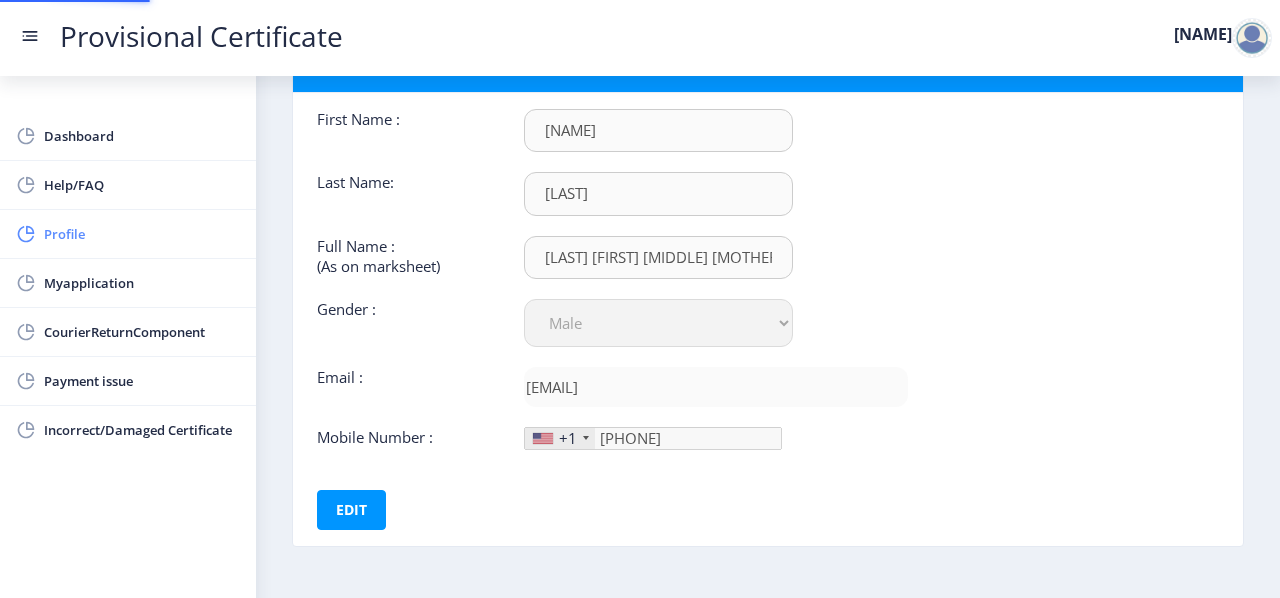 scroll, scrollTop: 0, scrollLeft: 0, axis: both 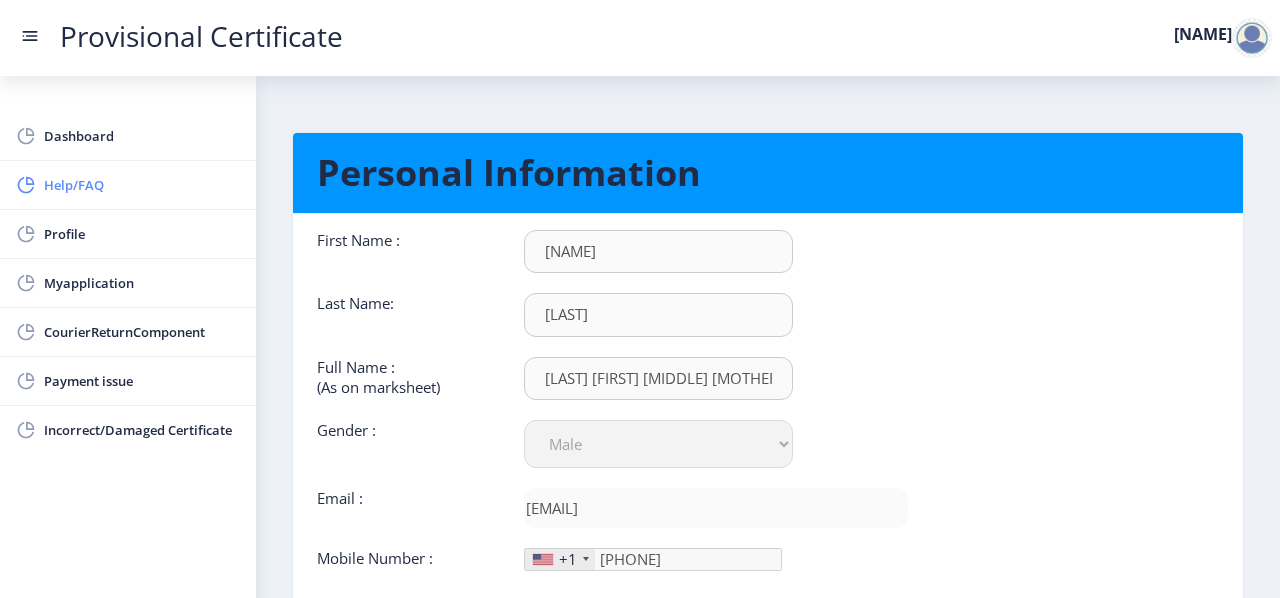 click on "Help/FAQ" 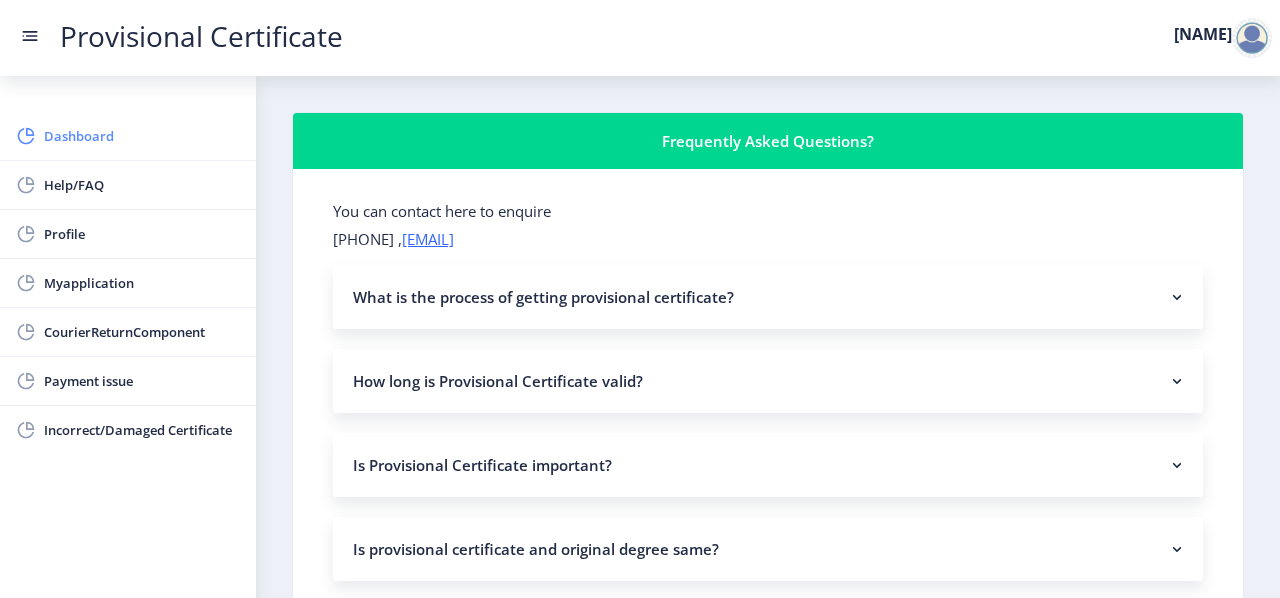 click on "Dashboard" 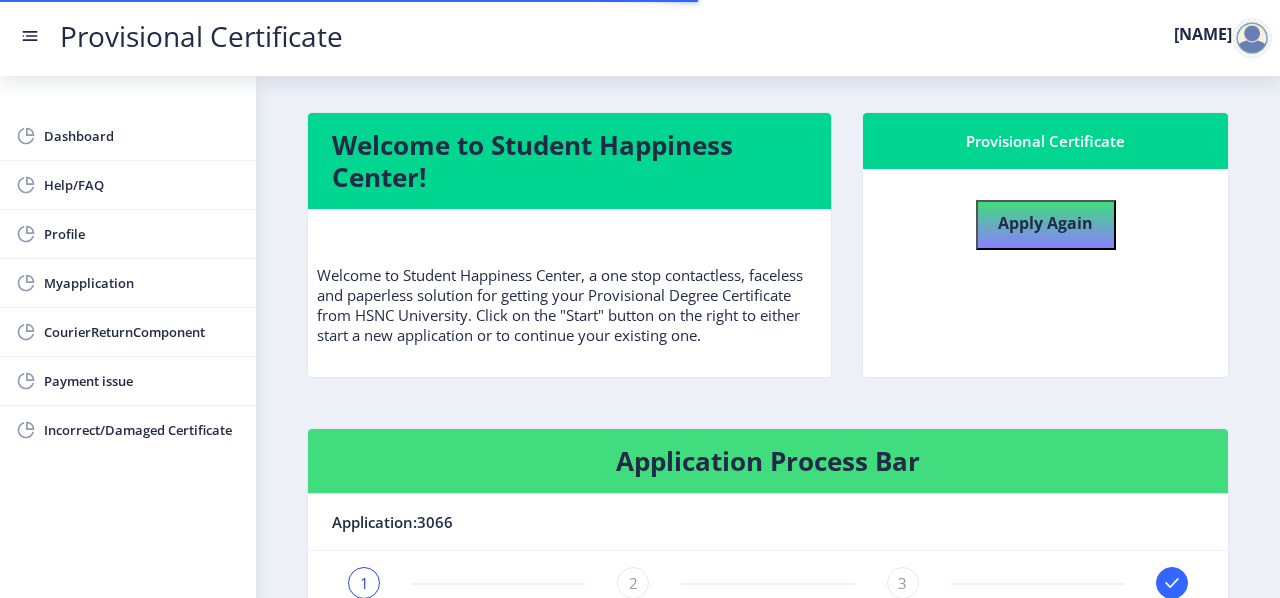 click 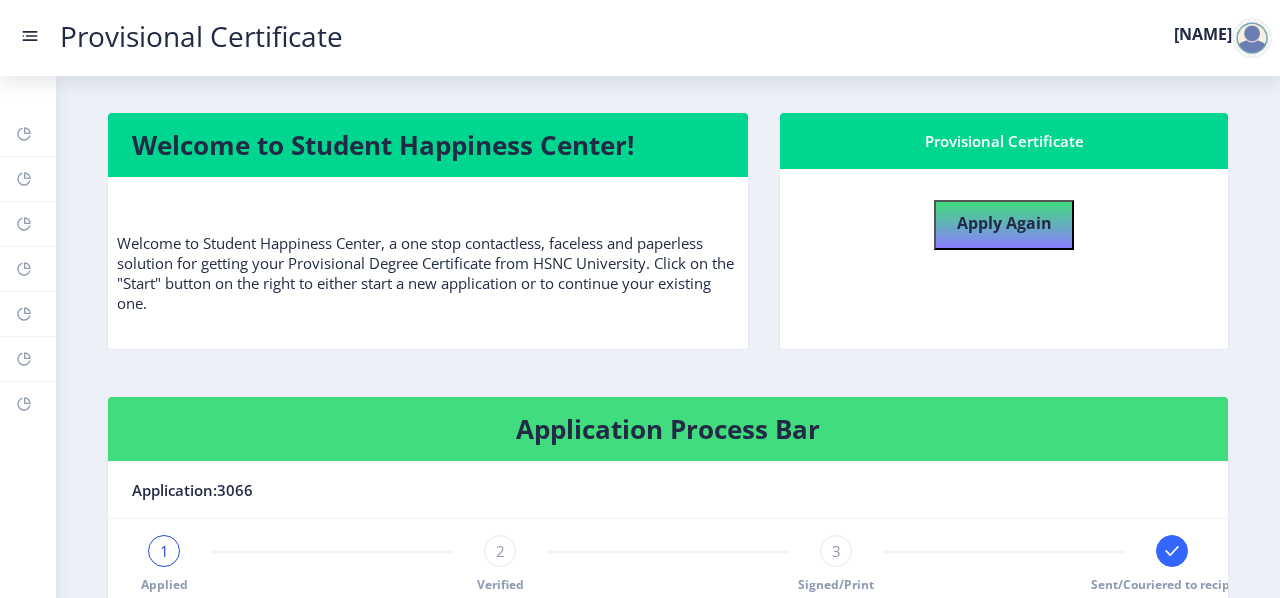 click on "[NAME]" 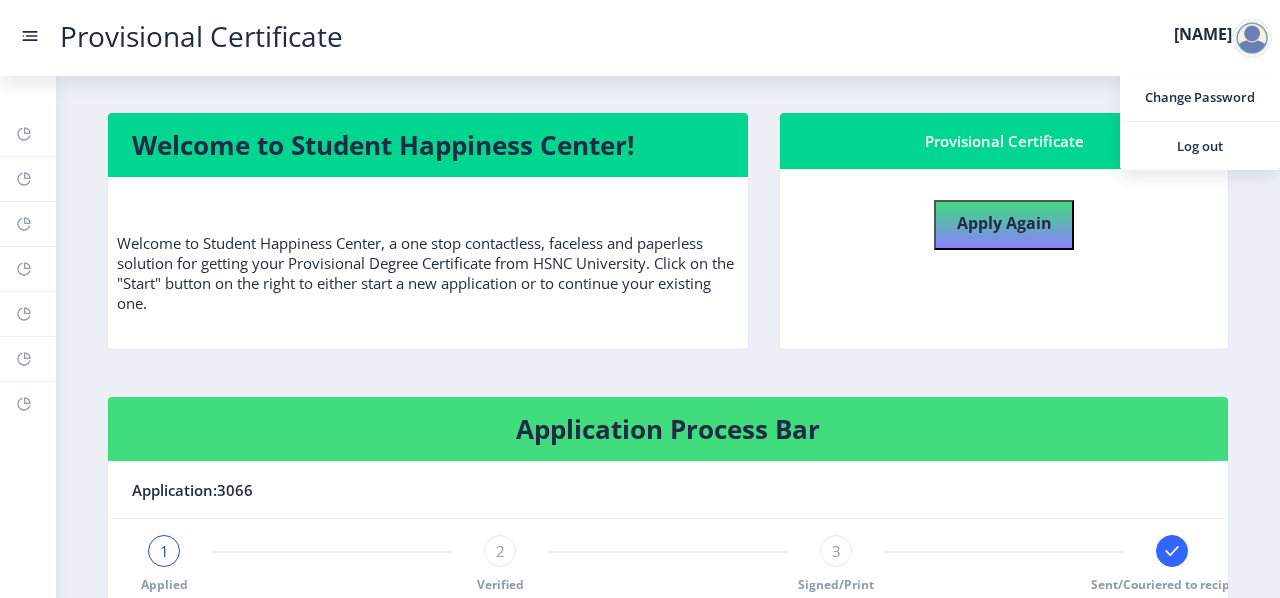 click on "Provisional Certificate [NAME]" 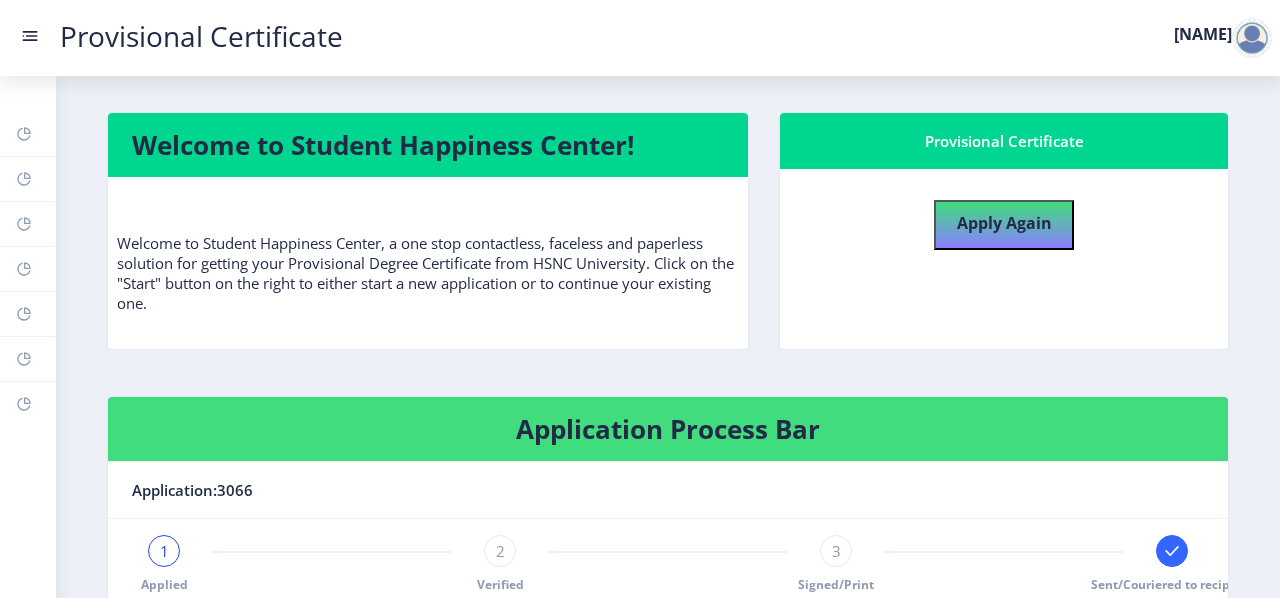 click 